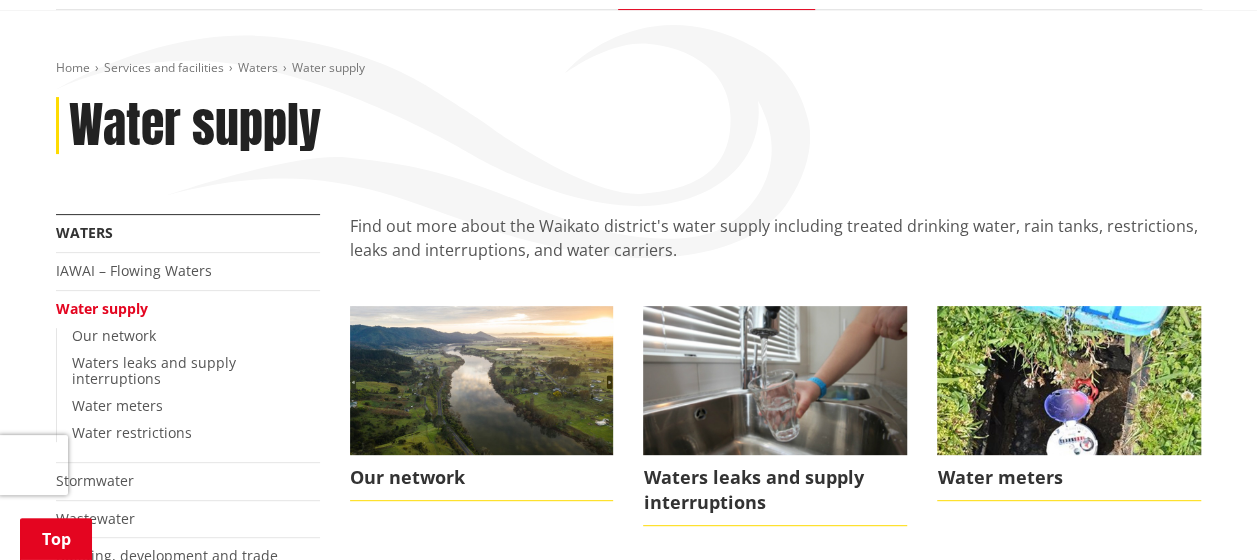 scroll, scrollTop: 300, scrollLeft: 0, axis: vertical 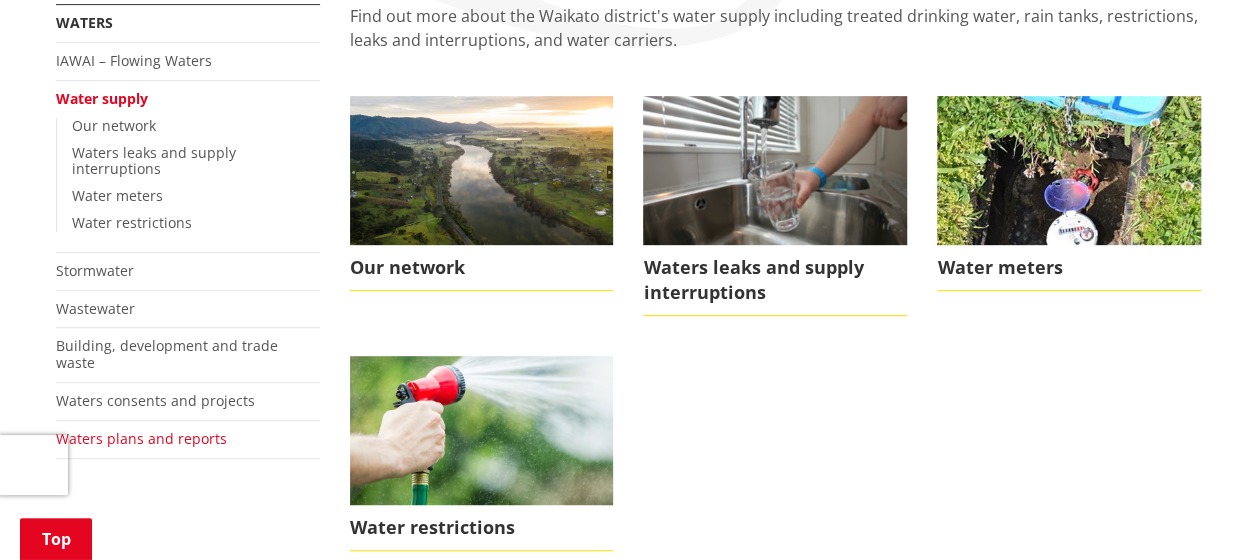click on "Waters plans and reports" at bounding box center [141, 438] 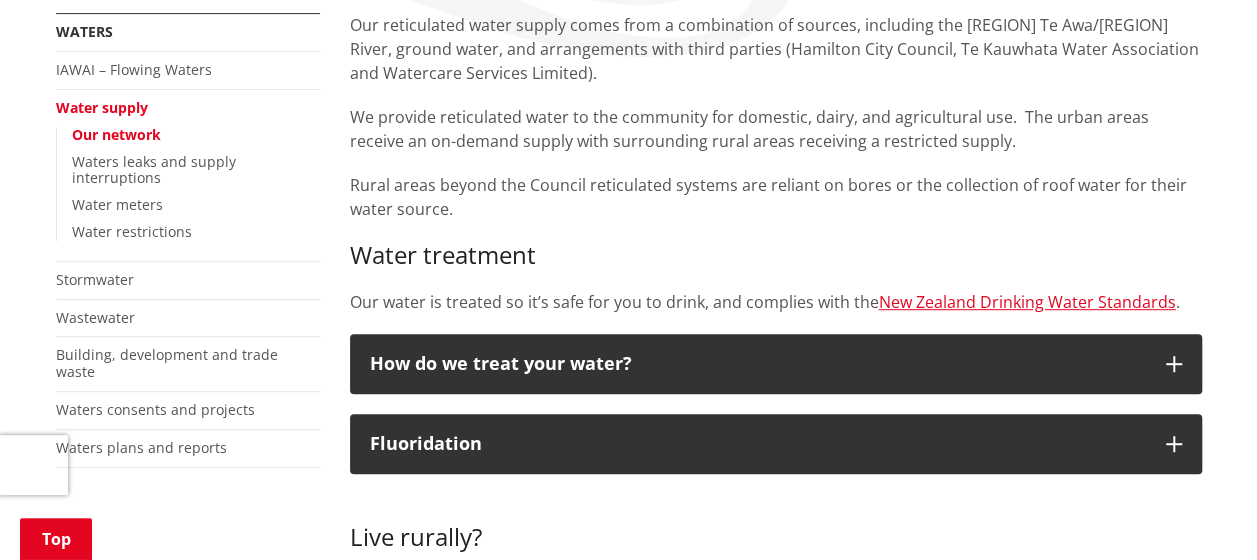 scroll, scrollTop: 400, scrollLeft: 0, axis: vertical 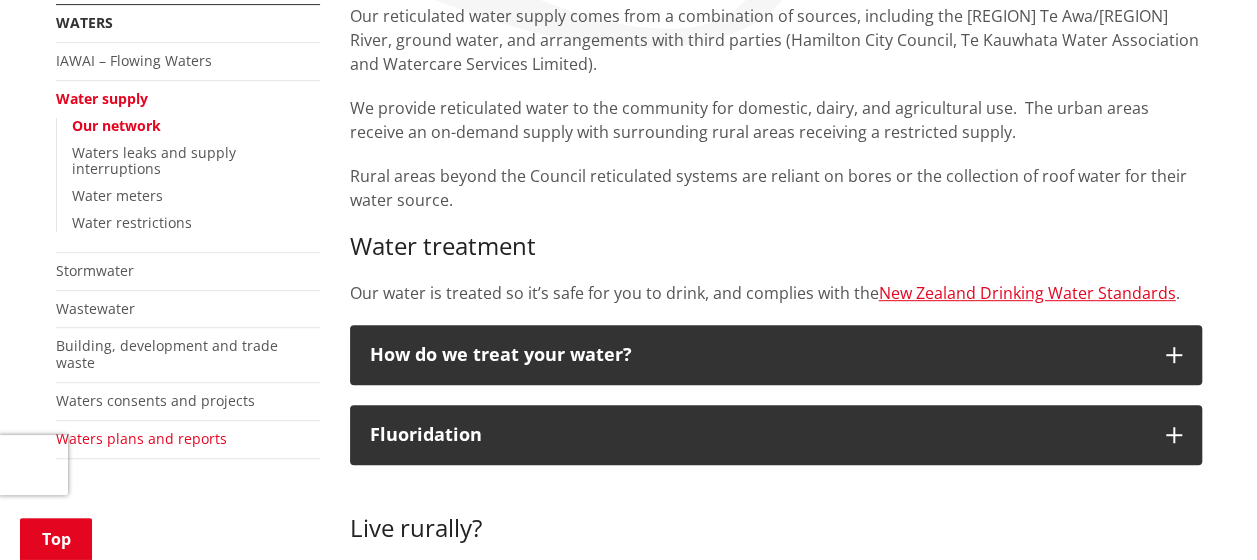 click on "Waters plans and reports" at bounding box center (141, 438) 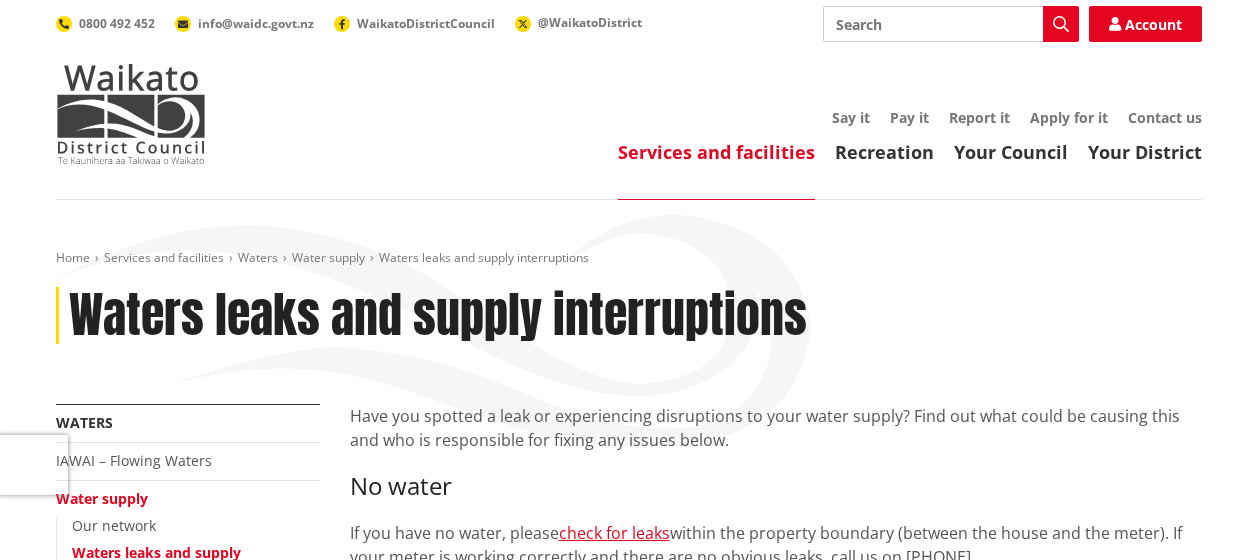 scroll, scrollTop: 0, scrollLeft: 0, axis: both 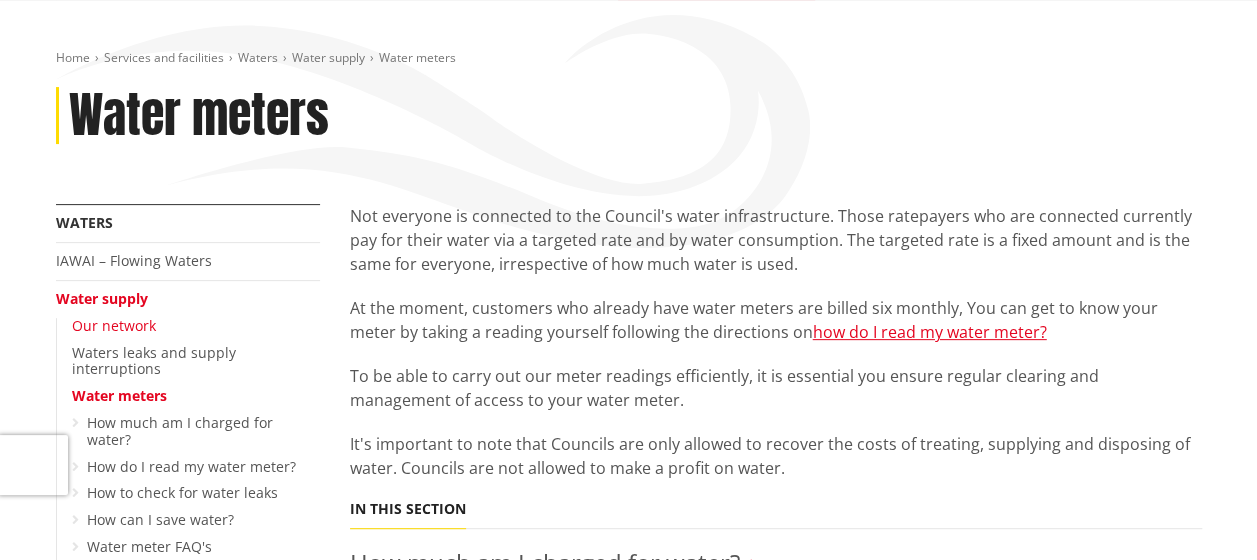 click on "Our network" at bounding box center (114, 325) 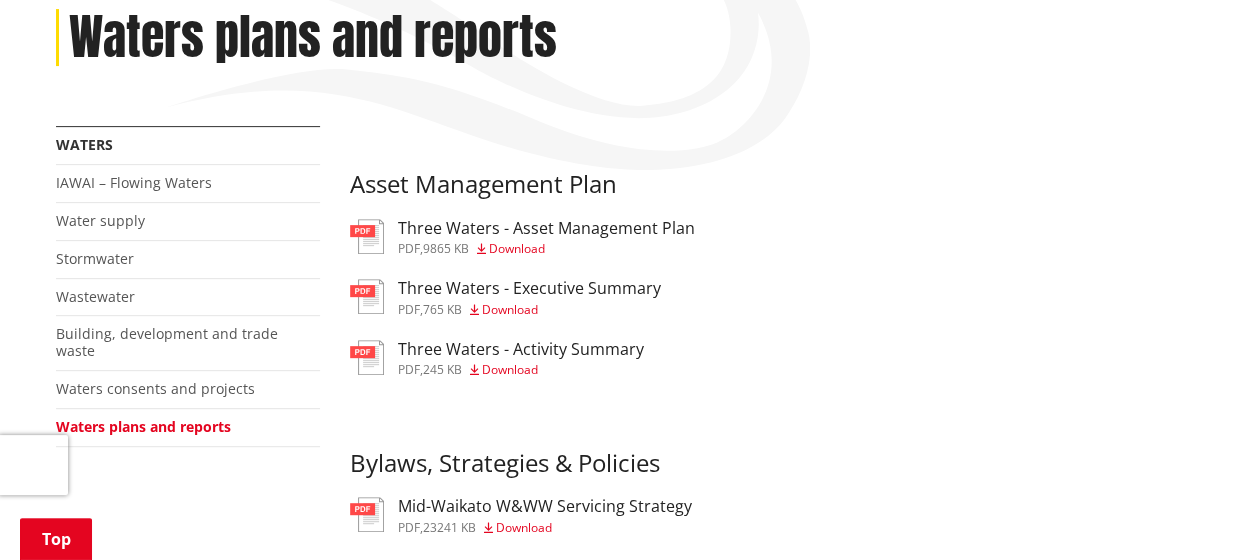 scroll, scrollTop: 300, scrollLeft: 0, axis: vertical 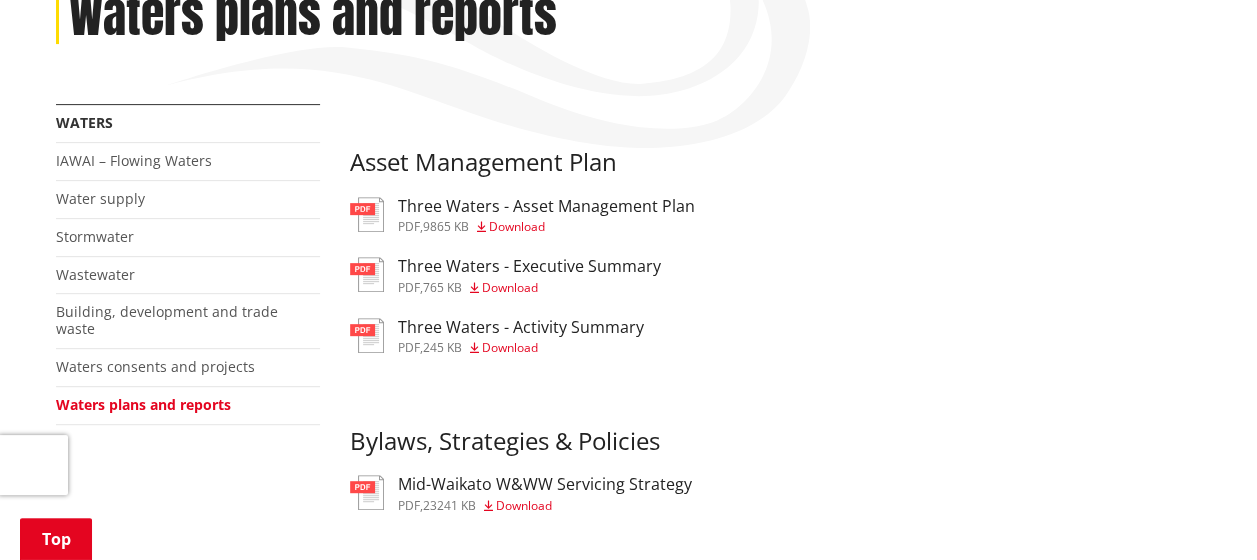 click on "Download" at bounding box center [517, 226] 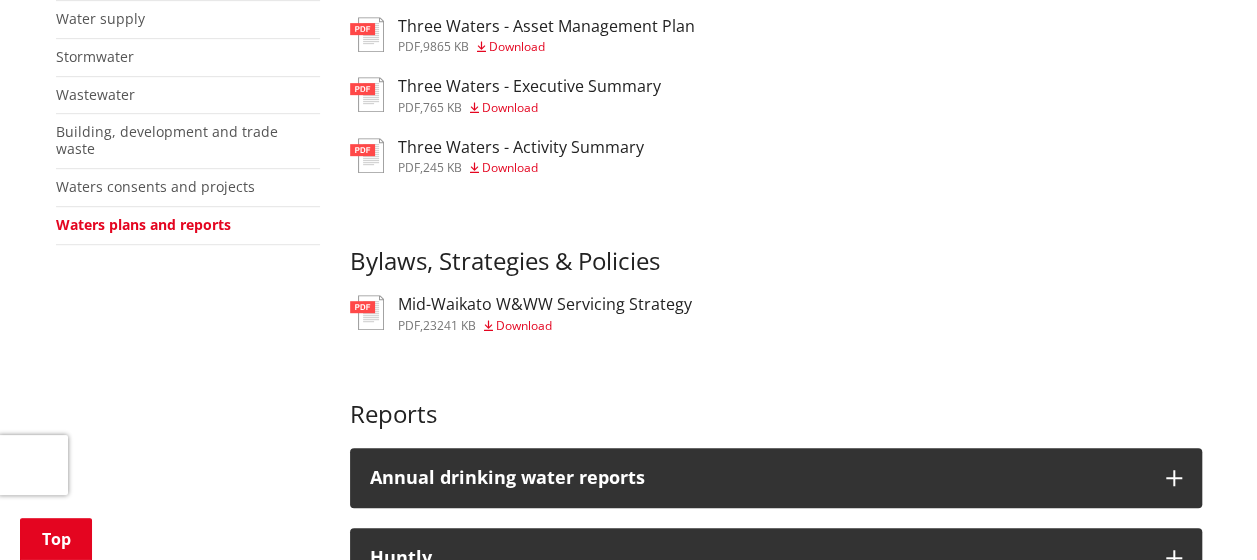 scroll, scrollTop: 500, scrollLeft: 0, axis: vertical 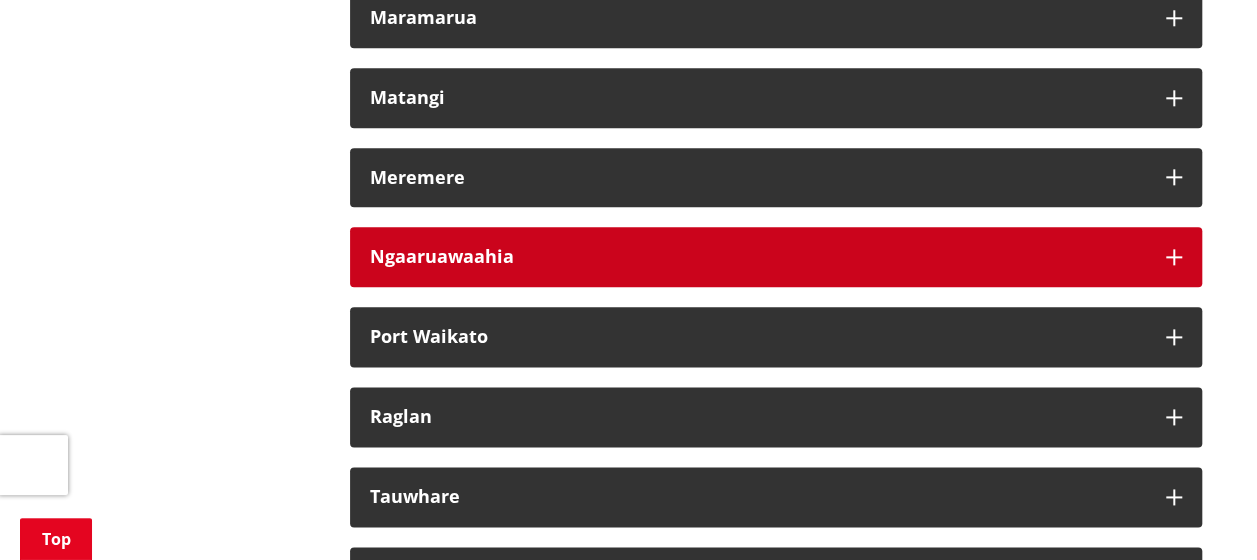 click at bounding box center [1174, 257] 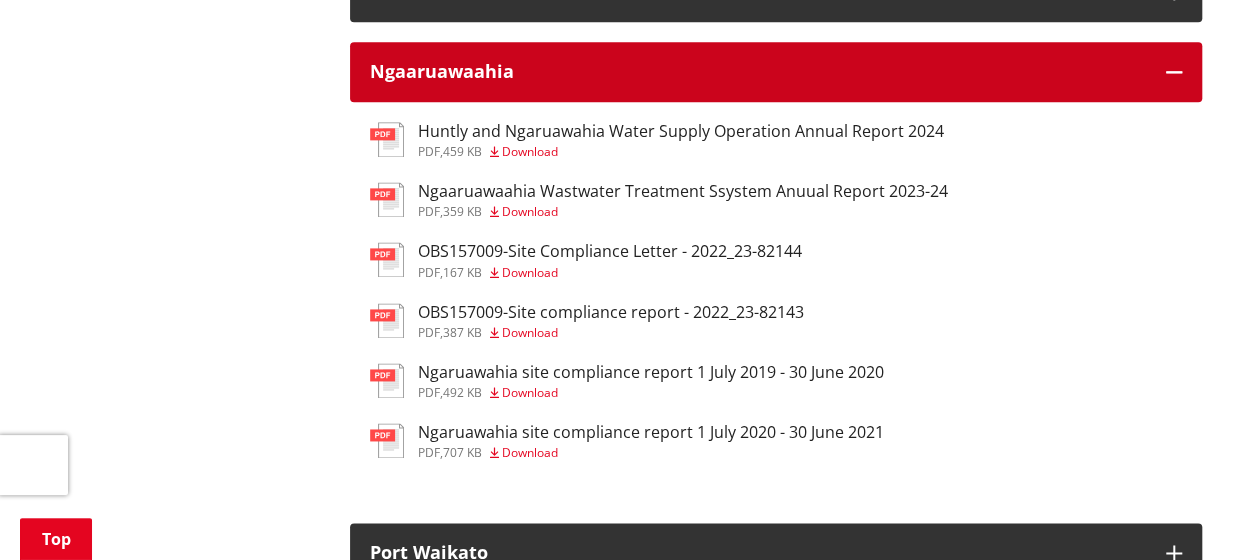 scroll, scrollTop: 1278, scrollLeft: 0, axis: vertical 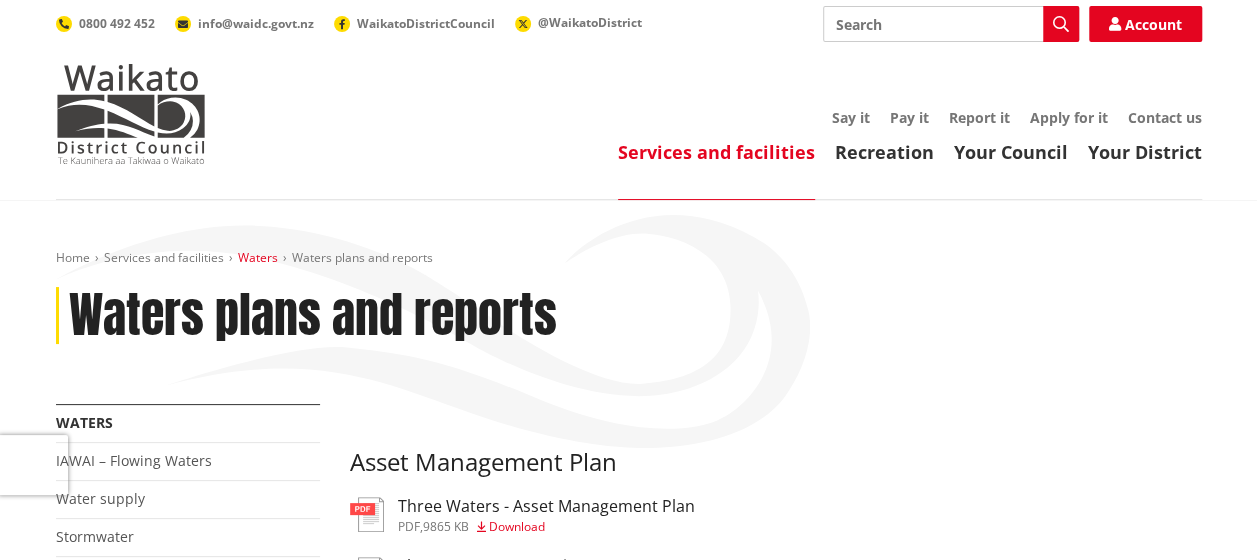 click on "Waters" at bounding box center [258, 257] 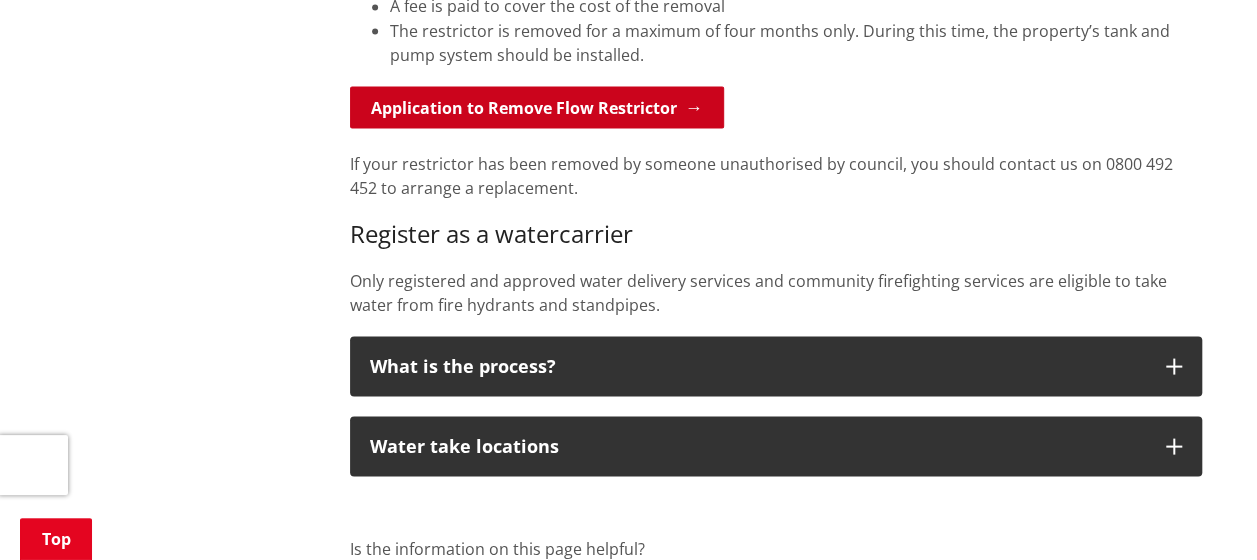 scroll, scrollTop: 2100, scrollLeft: 0, axis: vertical 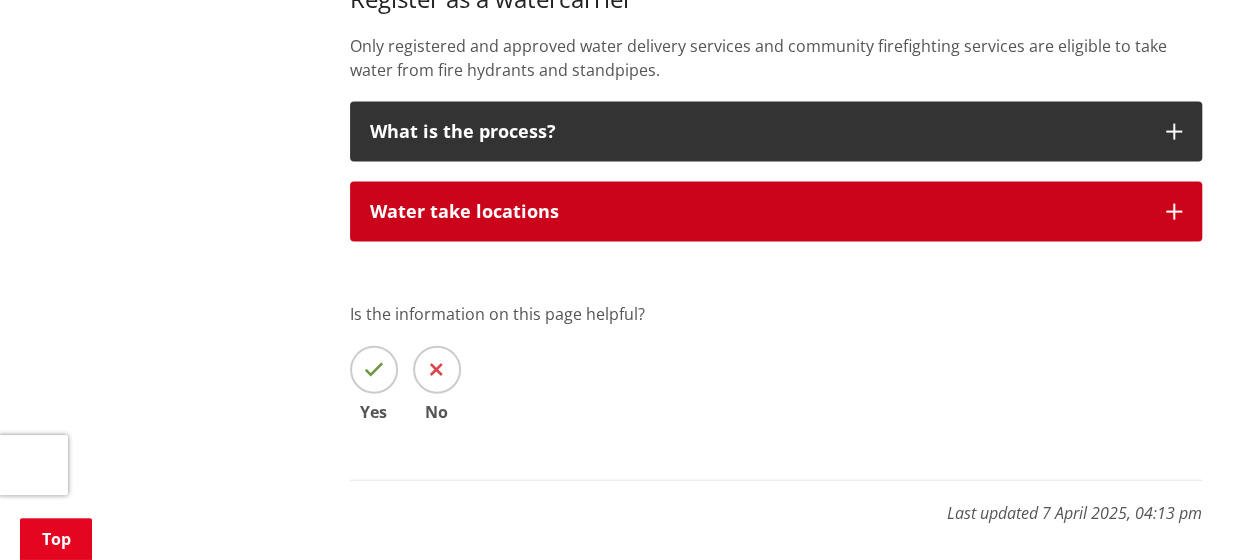 click at bounding box center [1174, 212] 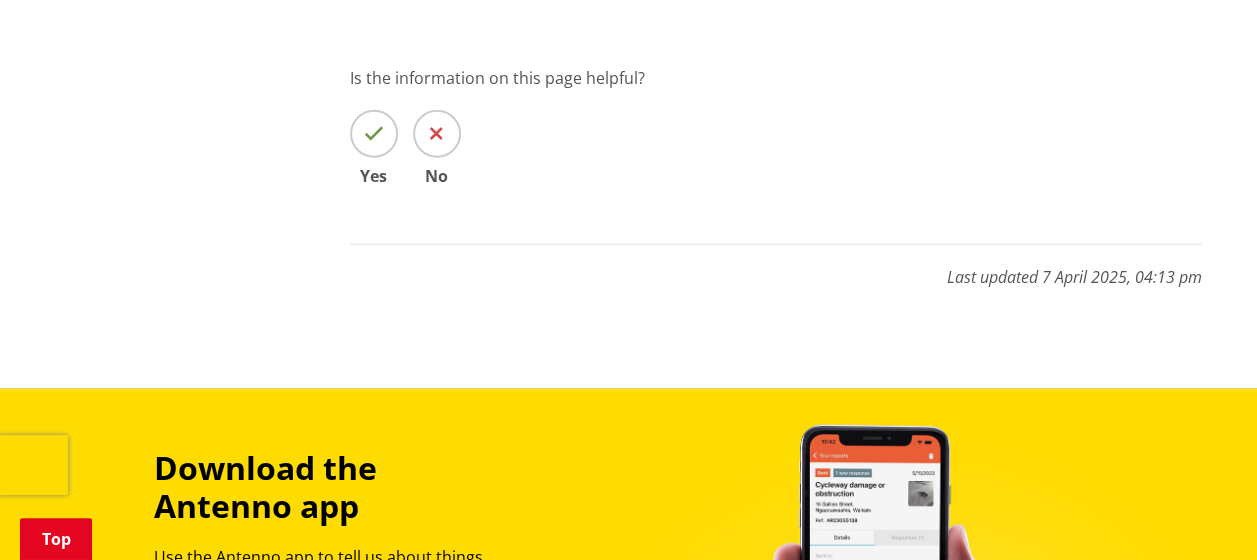 scroll, scrollTop: 2700, scrollLeft: 0, axis: vertical 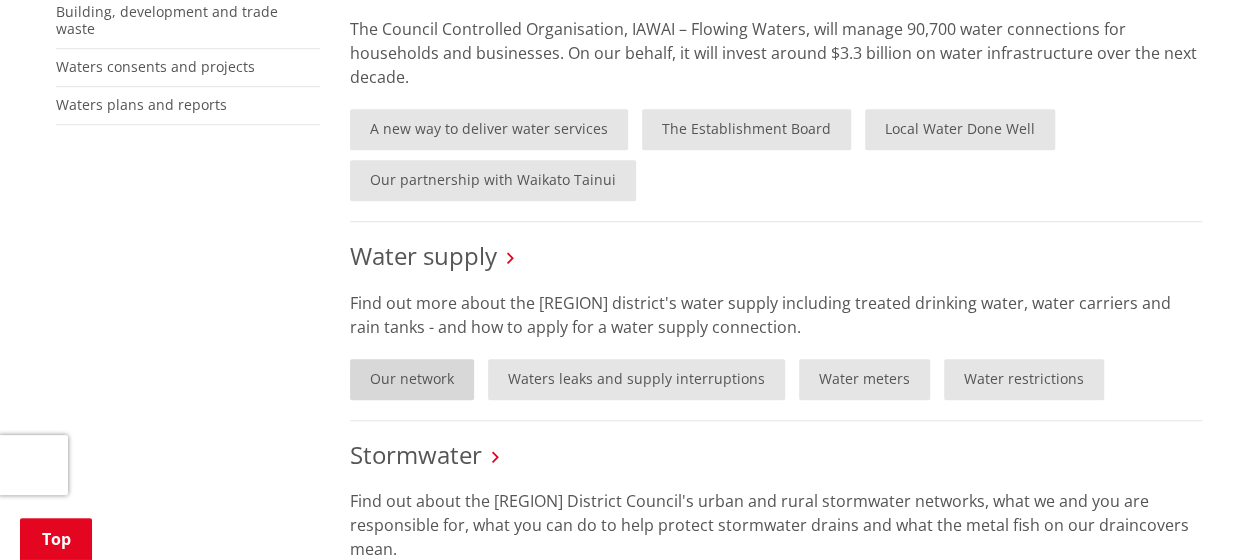 click on "Our network" at bounding box center [412, 379] 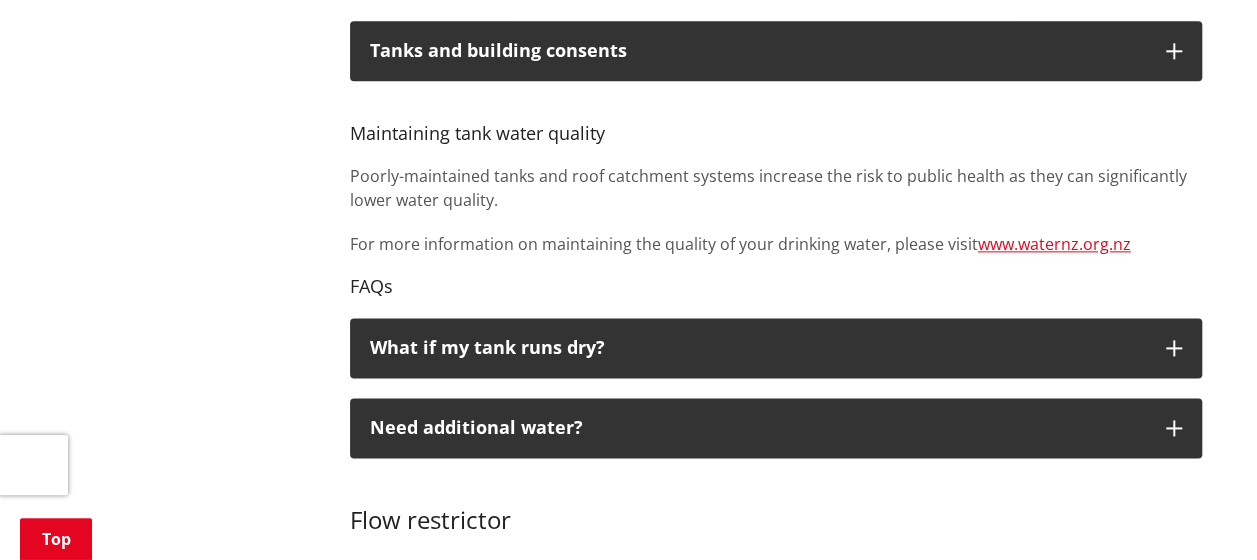 scroll, scrollTop: 1300, scrollLeft: 0, axis: vertical 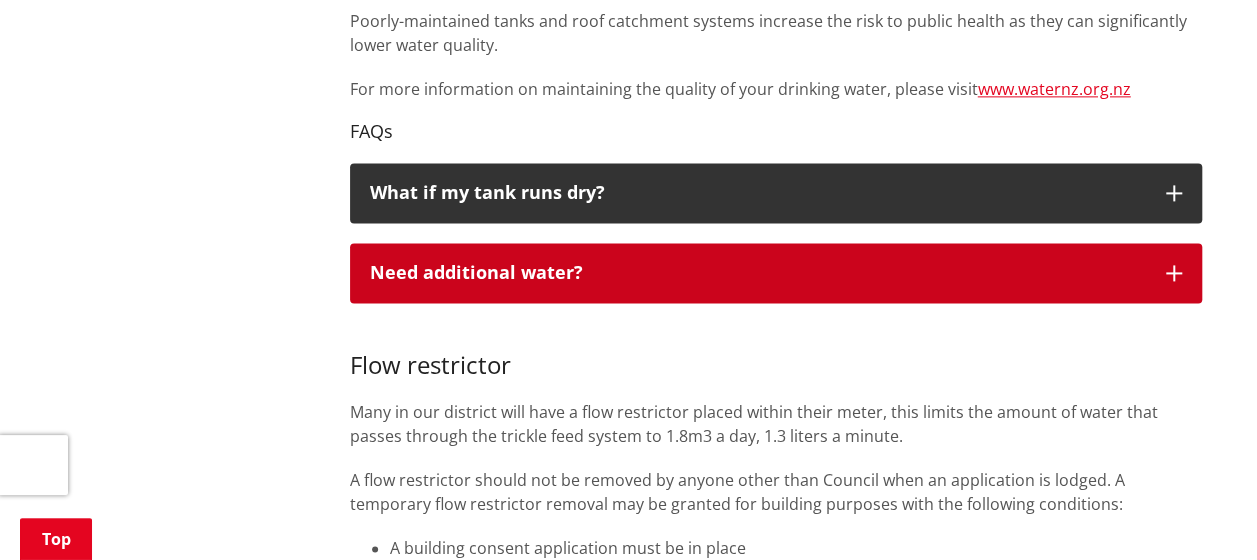 click on "Need additional water?" at bounding box center (776, 273) 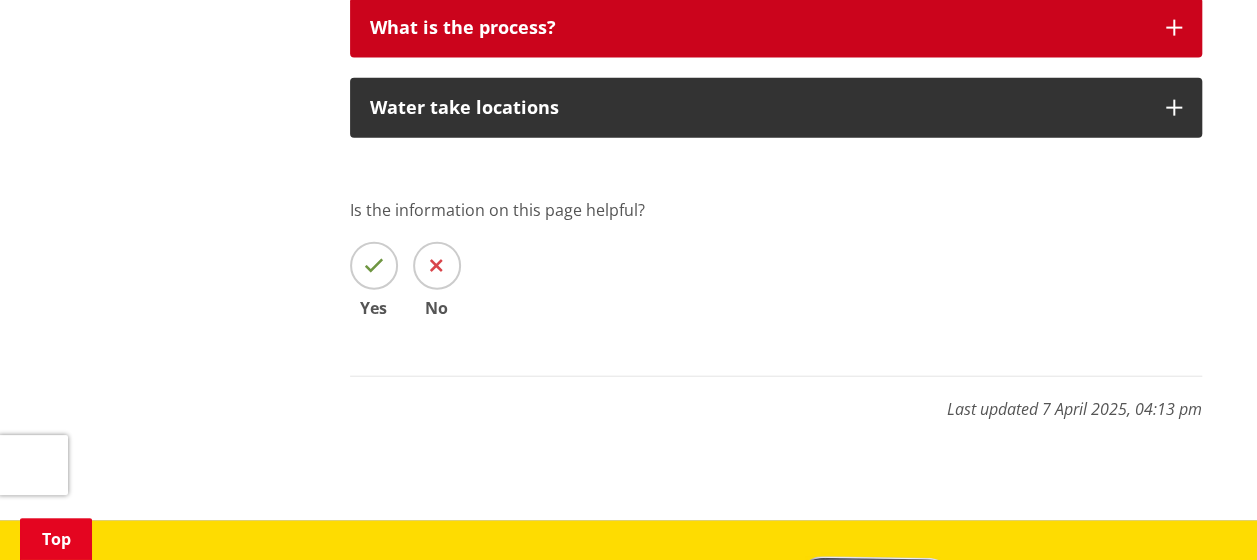 scroll, scrollTop: 2400, scrollLeft: 0, axis: vertical 